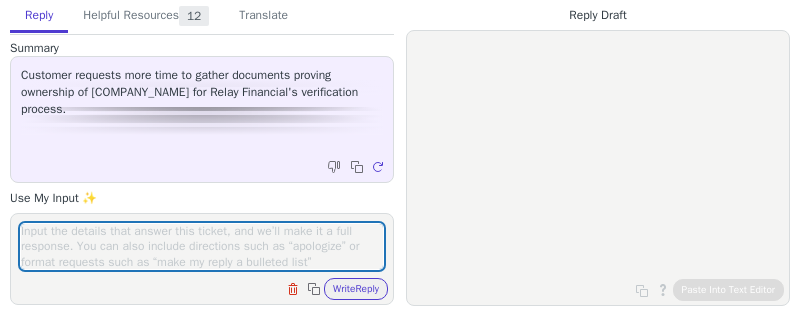 scroll, scrollTop: 0, scrollLeft: 0, axis: both 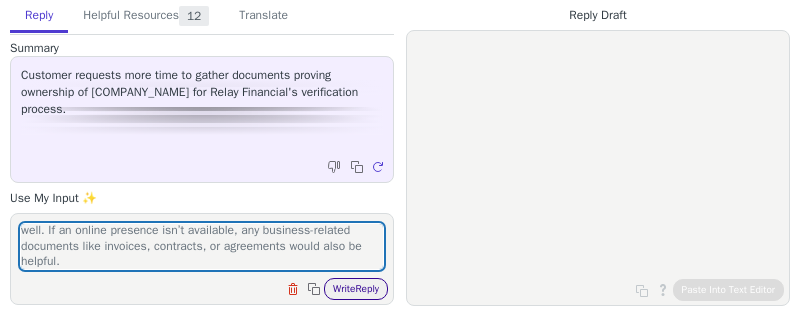 type on "Hi Yevheniy,
We still need r business’s operational agreement that confirms your ownership of VITAPEDANYUK TRUCKING?
Additionally, if you have any online presence for your business, such as a website or social media profiles, please share those links as well. If an online presence isn’t available, any business-related documents like invoices, contracts, or agreements would also be helpful." 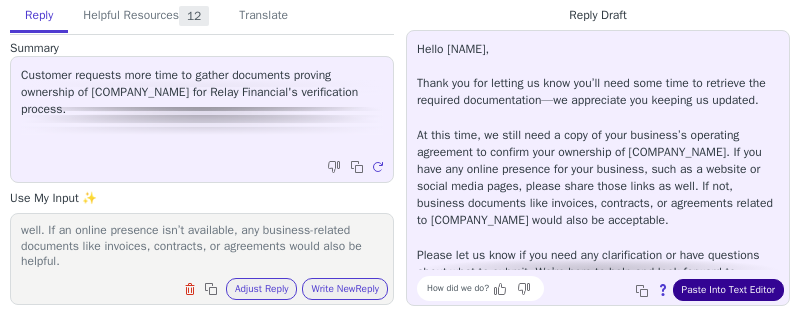 click on "Paste Into Text Editor" at bounding box center (728, 290) 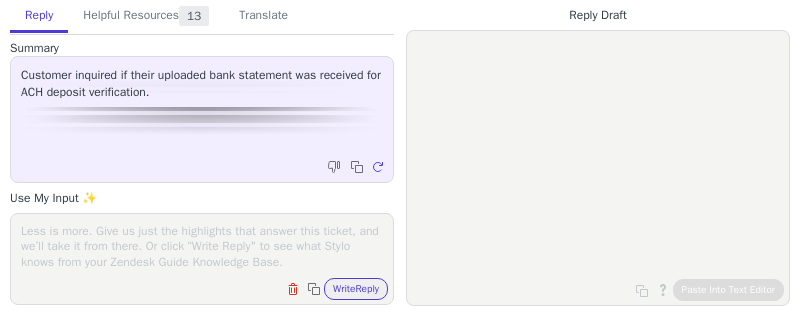 scroll, scrollTop: 0, scrollLeft: 0, axis: both 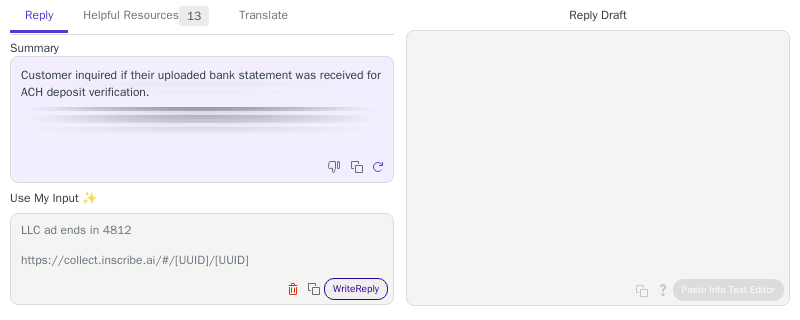 type on "Hi Jason,
It looks like the bank statement provided ends in 6764 but we request statements thats addresses as PARKSIDE & PICKFORD, LLC ad ends in 4812
https://collect.inscribe.ai/#/83ed0a96-cbe8-4a25-a962-f1cb0b1585be/39c91c94-a7e2-4acc-bd6e-f7b74b01fe31" 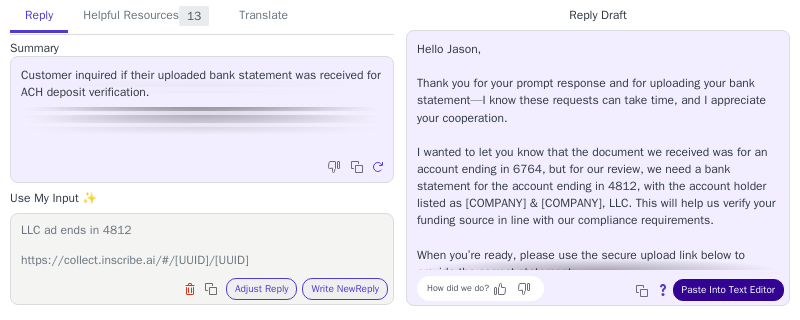click on "Paste Into Text Editor" at bounding box center [728, 290] 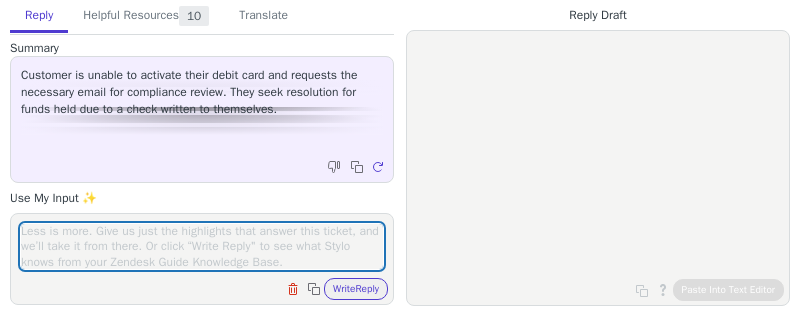 scroll, scrollTop: 0, scrollLeft: 0, axis: both 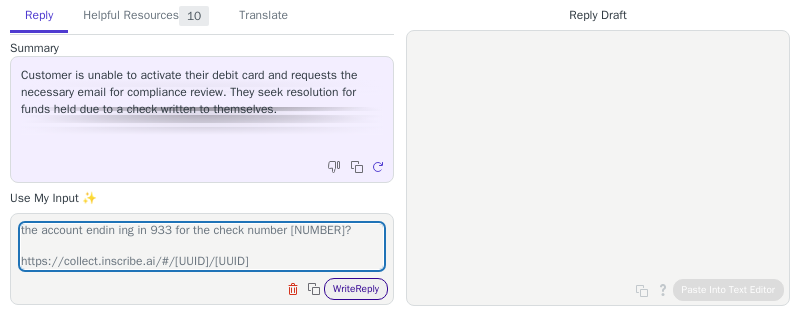 type on "Hi Travis,
I hope yo uare doing well
in this case could you please upload a personal bank statement for the account endin ing in 933 for the check number 0547?
https://collect.inscribe.ai/#/83ed0a96-cbe8-4a25-a962-f1cb0b1585be/eb266085-dea3-494c-b24a-e0cd09fa28a8" 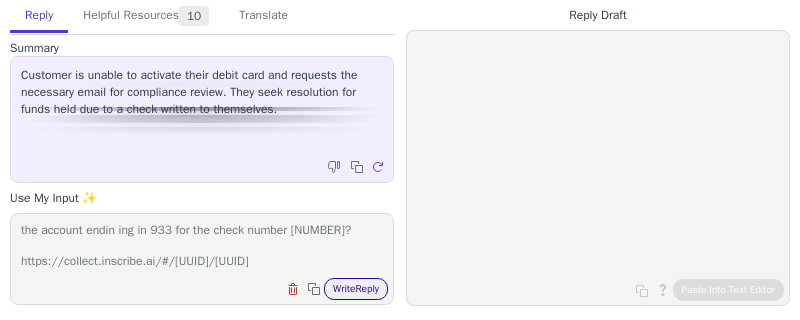 click on "Write  Reply" at bounding box center (356, 289) 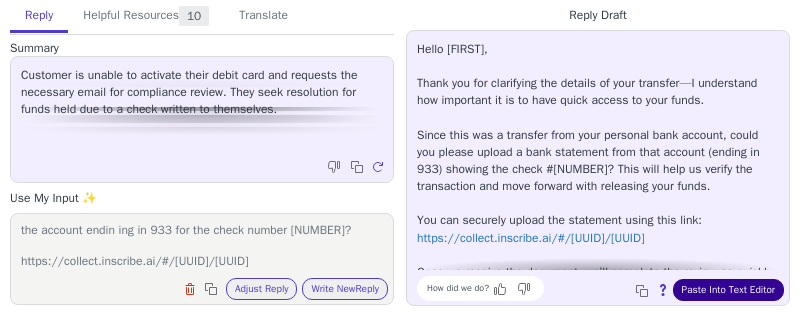 click on "Paste Into Text Editor" at bounding box center [728, 290] 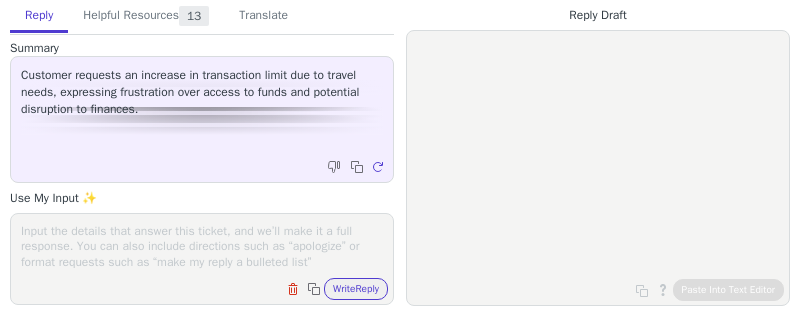 scroll, scrollTop: 0, scrollLeft: 0, axis: both 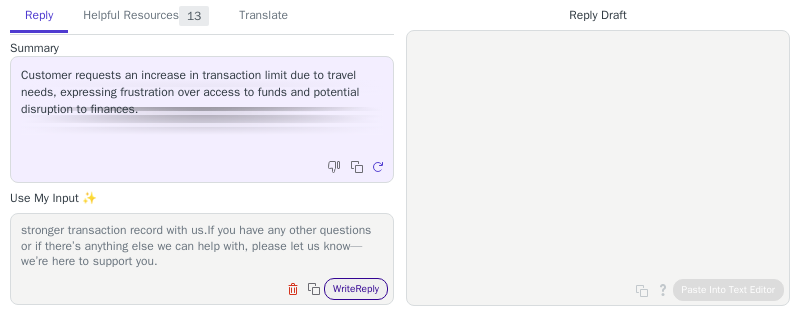 type on "Hi [NAME],
Thank you for getting back to us.
At this time, we’re unable to increase the transaction limit on your account.
Our review process considers transaction history within your Relay account, along with other internal criteria. While documentation from previous engagements is helpful for context, it does not directly impact our current limit decision
.We definitely recognize how this limitation could present challenges, and we may be able to review these kinds of requests again in the future as you continue to use your Relay account and establish a stronger transaction record with us.If you have any other questions or if there’s anything else we can help with, please let us know—we’re here to support you." 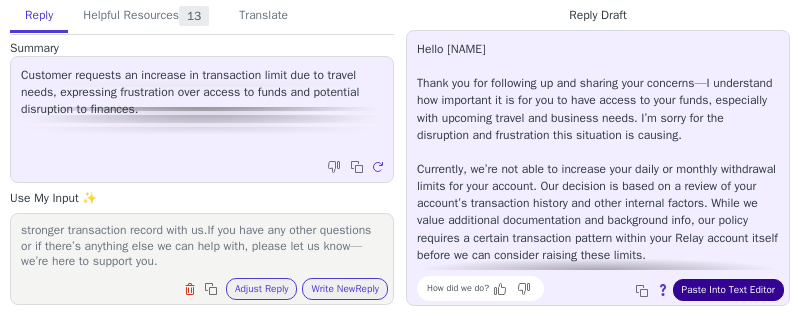 click on "Paste Into Text Editor" at bounding box center [728, 290] 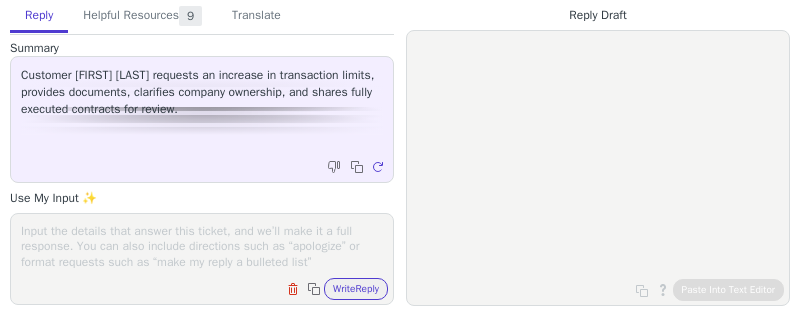 scroll, scrollTop: 0, scrollLeft: 0, axis: both 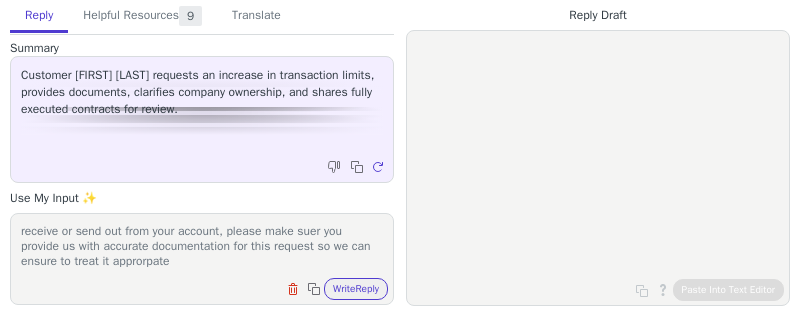 type on "Hi Alvin,
since you've requested a temporary limit increase, we do need supporting documentation specifically for the wire that you want to receive or send out from your account, please make suer you provide us with accurate documentation for this request so we can ensure to treat it approrpate" 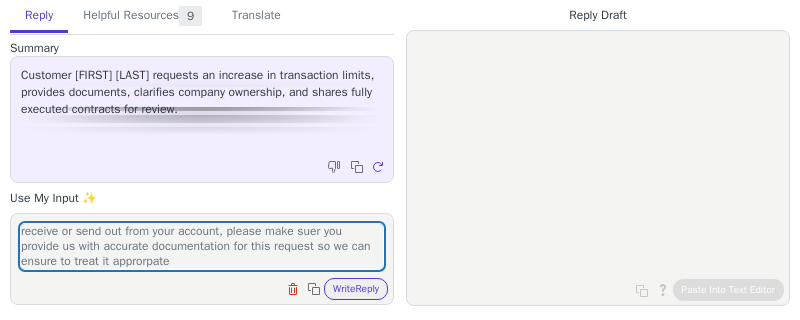 click on "Hi Alvin,
since you've requested a temporary limit increase, we do need supporting documentation specifically for the wire that you want to receive or send out from your account, please make suer you provide us with accurate documentation for this request so we can ensure to treat it approrpate  Clear field Copy to clipboard Write  Reply" at bounding box center [202, 259] 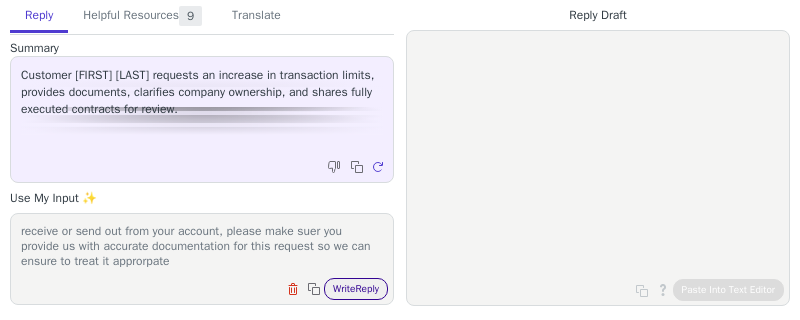 click on "Write  Reply" at bounding box center (356, 289) 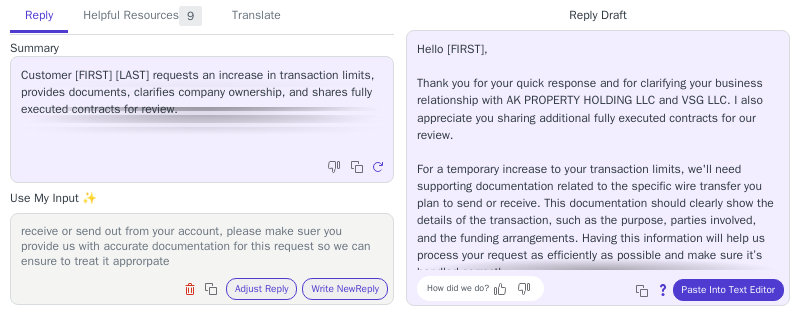 click on "Hello Alvin, Thank you for your quick response and for clarifying your business relationship with AK PROPERTY HOLDING LLC and VSG LLC. I also appreciate you sharing additional fully executed contracts for our review. For a temporary increase to your transaction limits, we'll need supporting documentation related to the specific wire transfer you plan to send or receive. This documentation should clearly show the details of the transaction, such as the purpose, parties involved, and the funding arrangements. Having this information will help us process your request as efficiently as possible and make sure it’s handled correctly. If you have any questions about the required documents or need assistance gathering them, please let me know. I’m here to help every step of the way. How did we do?   Copy to clipboard About this reply Paste Into Text Editor" at bounding box center (598, 168) 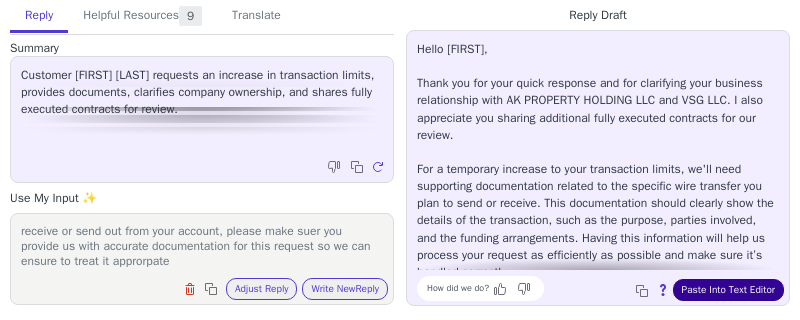 click on "Paste Into Text Editor" at bounding box center (728, 290) 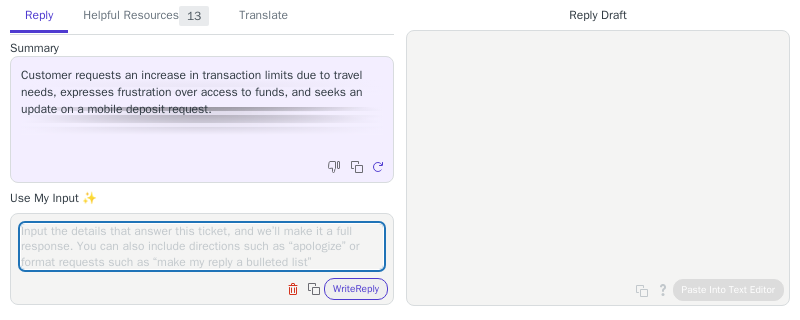 scroll, scrollTop: 0, scrollLeft: 0, axis: both 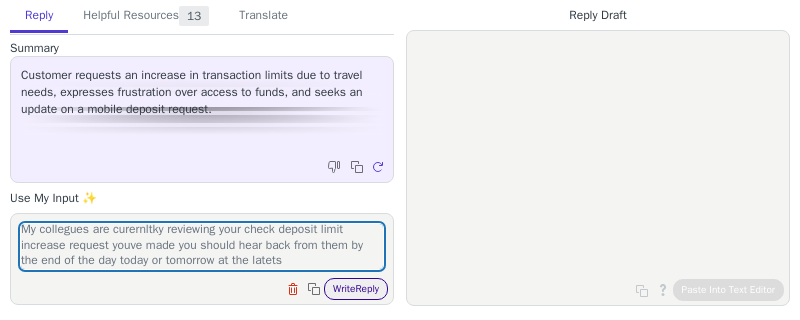 type on "Hi [FIRST],
My collegues are curernltky reviewing your check deposit limit increase request youve made you should hear back from them by the end of the day today or tomorrow at the latets" 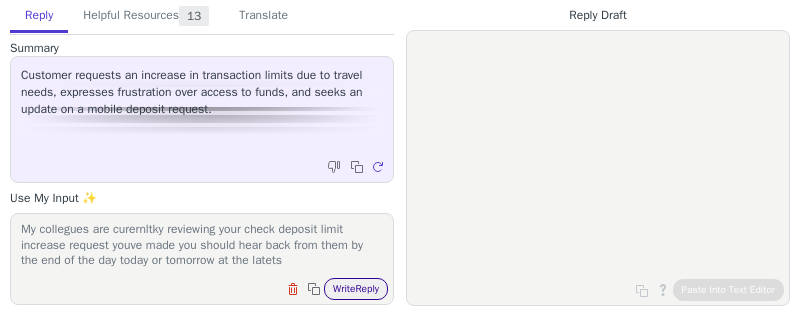 click on "Write  Reply" at bounding box center [356, 289] 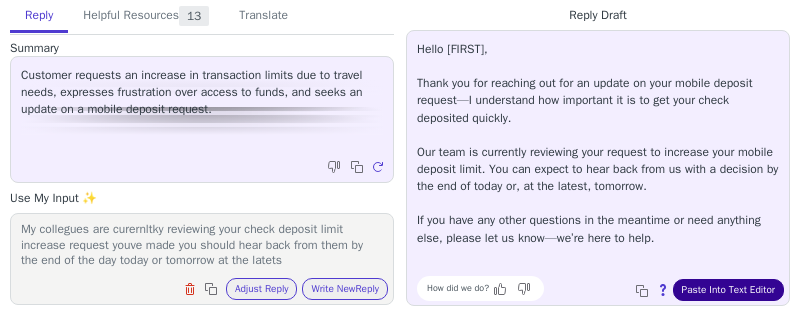 click on "Paste Into Text Editor" at bounding box center [728, 290] 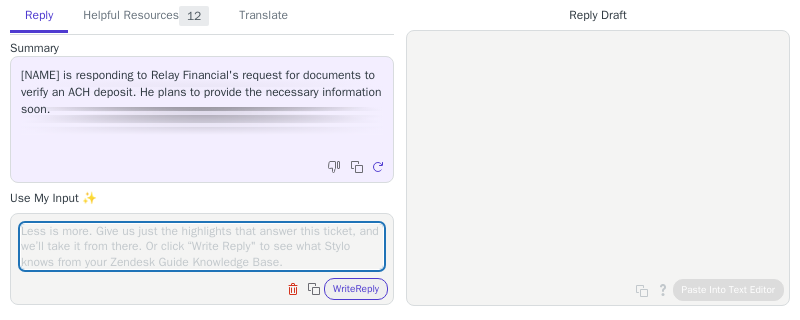 scroll, scrollTop: 0, scrollLeft: 0, axis: both 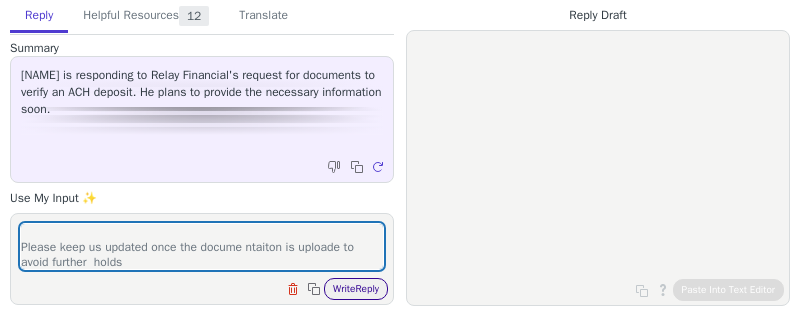 type on "Hi [NAME],
Thank you for letting us know.
Please keep us updated once the docume ntaiton is uploade to avoid further  holds" 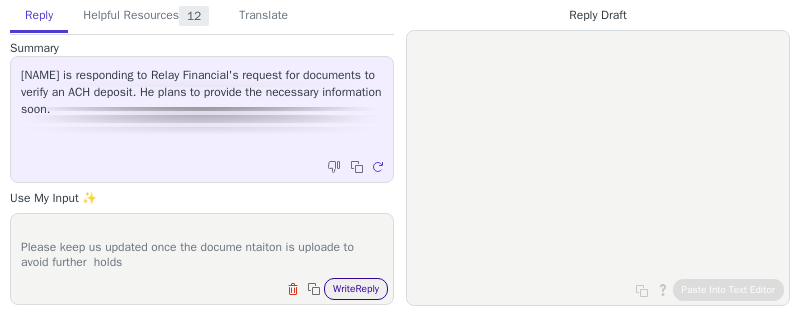 click on "Write  Reply" at bounding box center (356, 289) 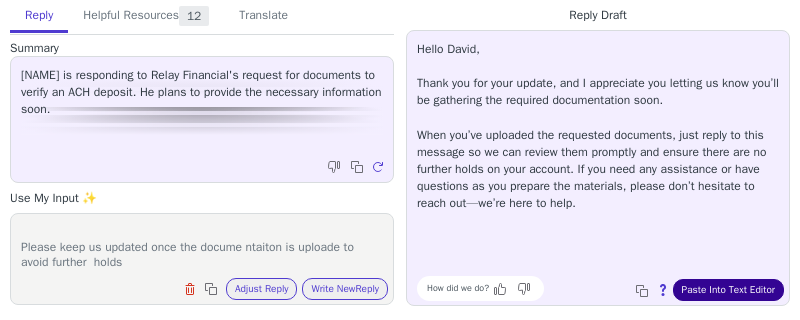 click on "Paste Into Text Editor" at bounding box center [728, 290] 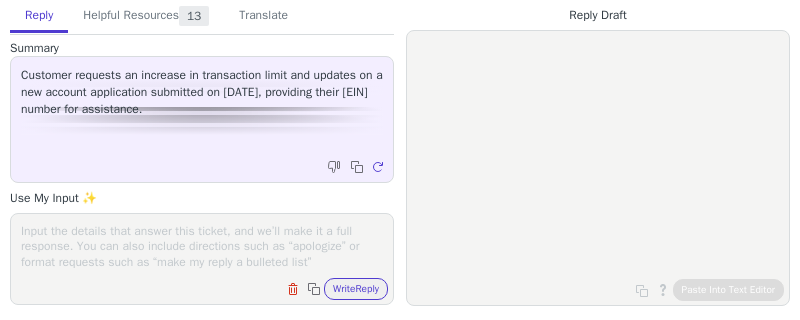 scroll, scrollTop: 0, scrollLeft: 0, axis: both 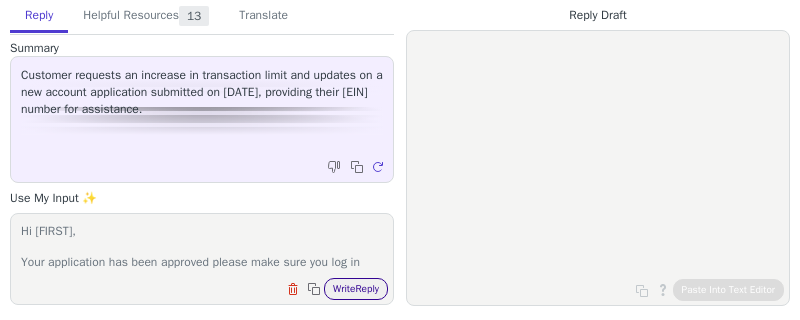 type on "Hi [FIRST],
Your application has been approved please make sure you log in" 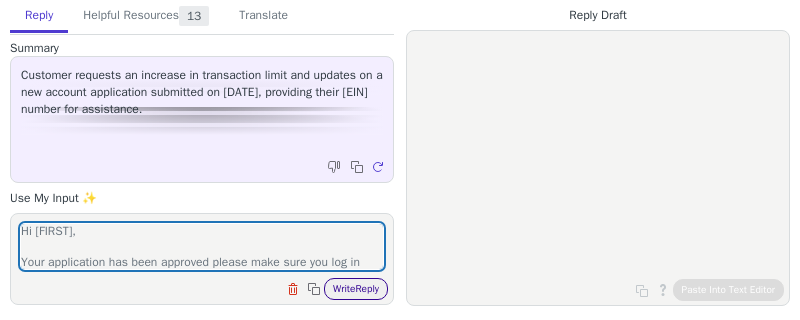 click on "Write  Reply" at bounding box center (356, 289) 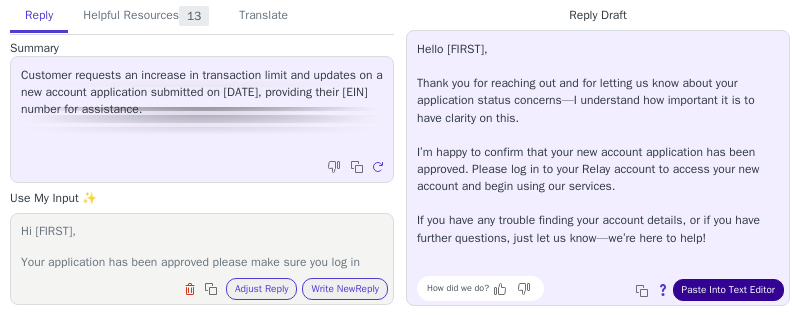 click on "Paste Into Text Editor" at bounding box center [728, 290] 